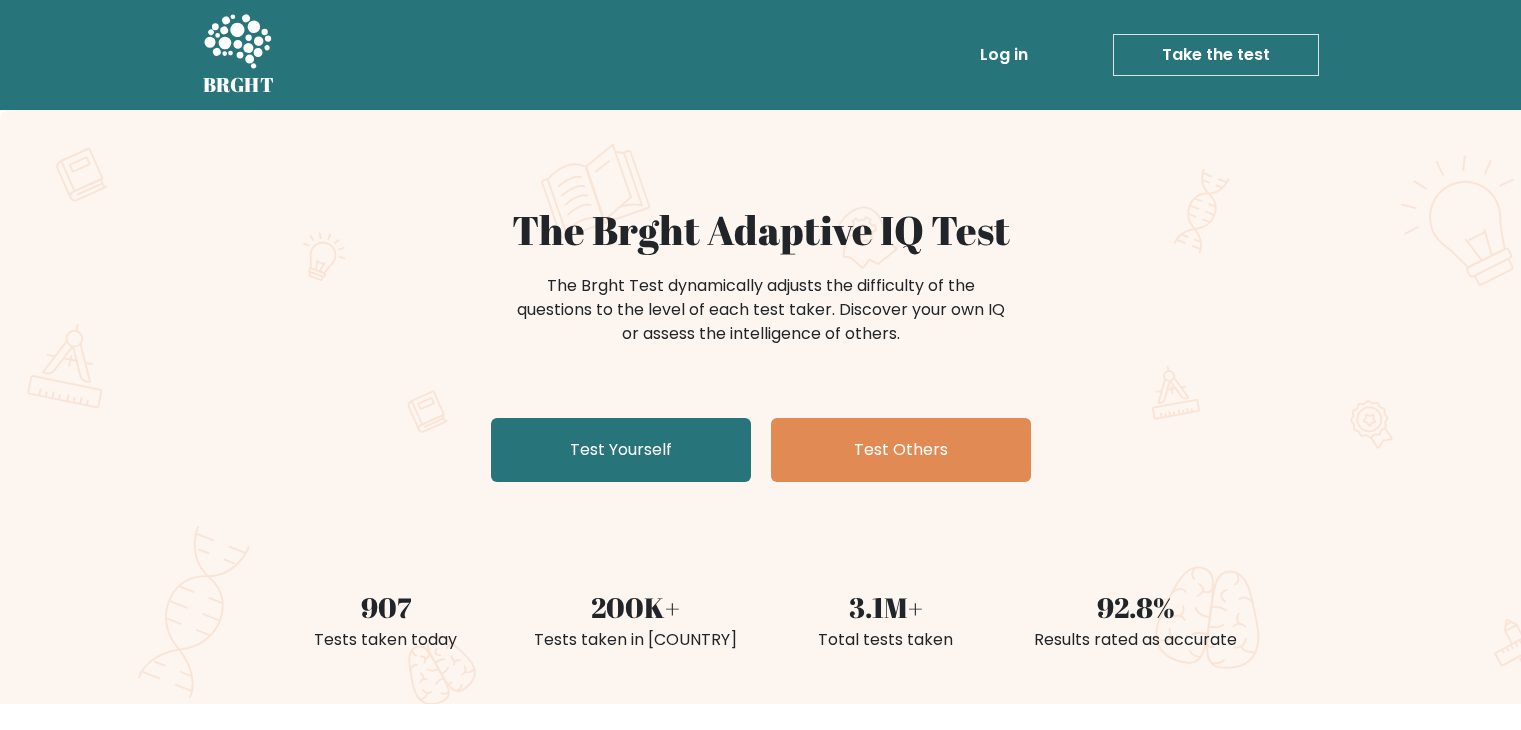 scroll, scrollTop: 0, scrollLeft: 0, axis: both 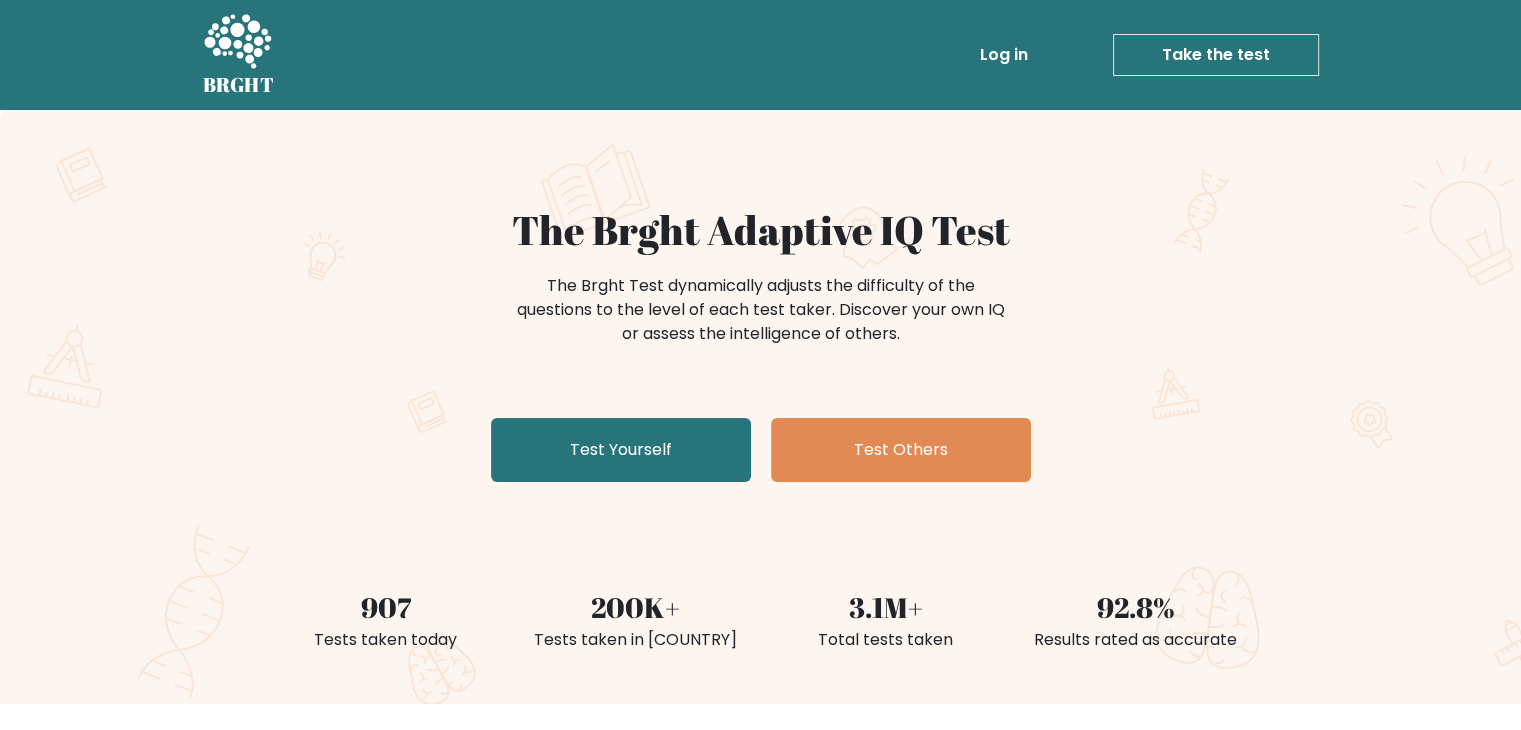 click on "Take the test" at bounding box center (1216, 55) 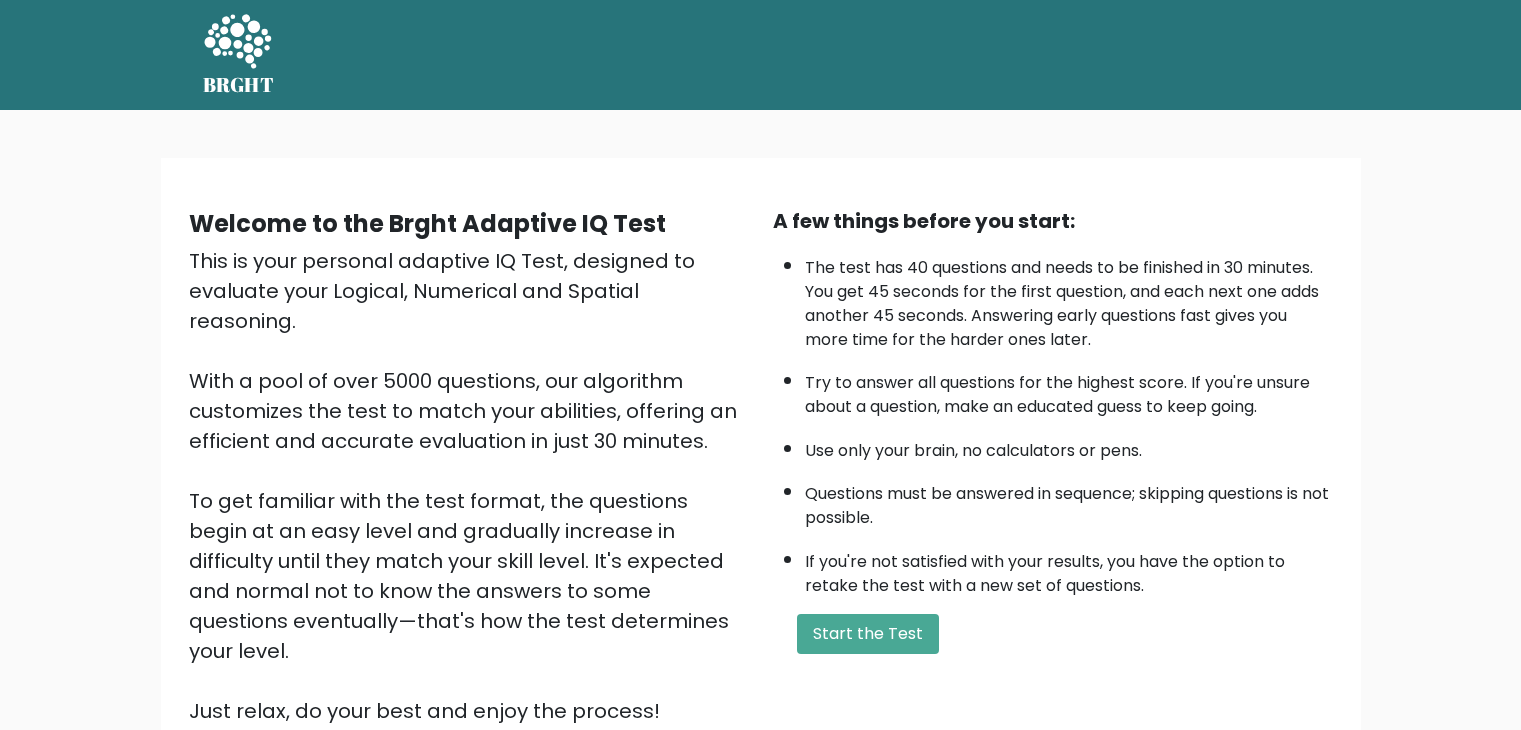 scroll, scrollTop: 0, scrollLeft: 0, axis: both 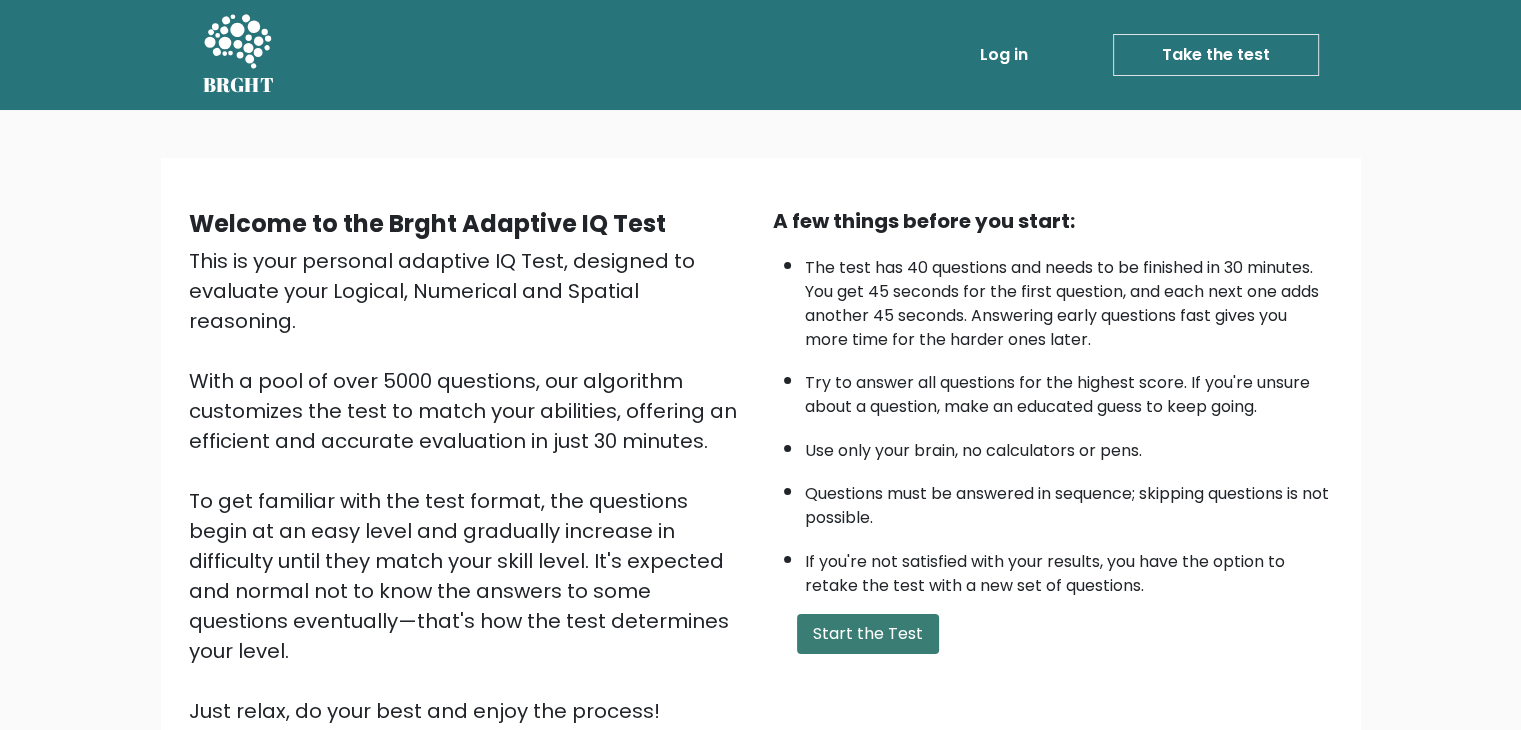 click on "Start the Test" at bounding box center (868, 634) 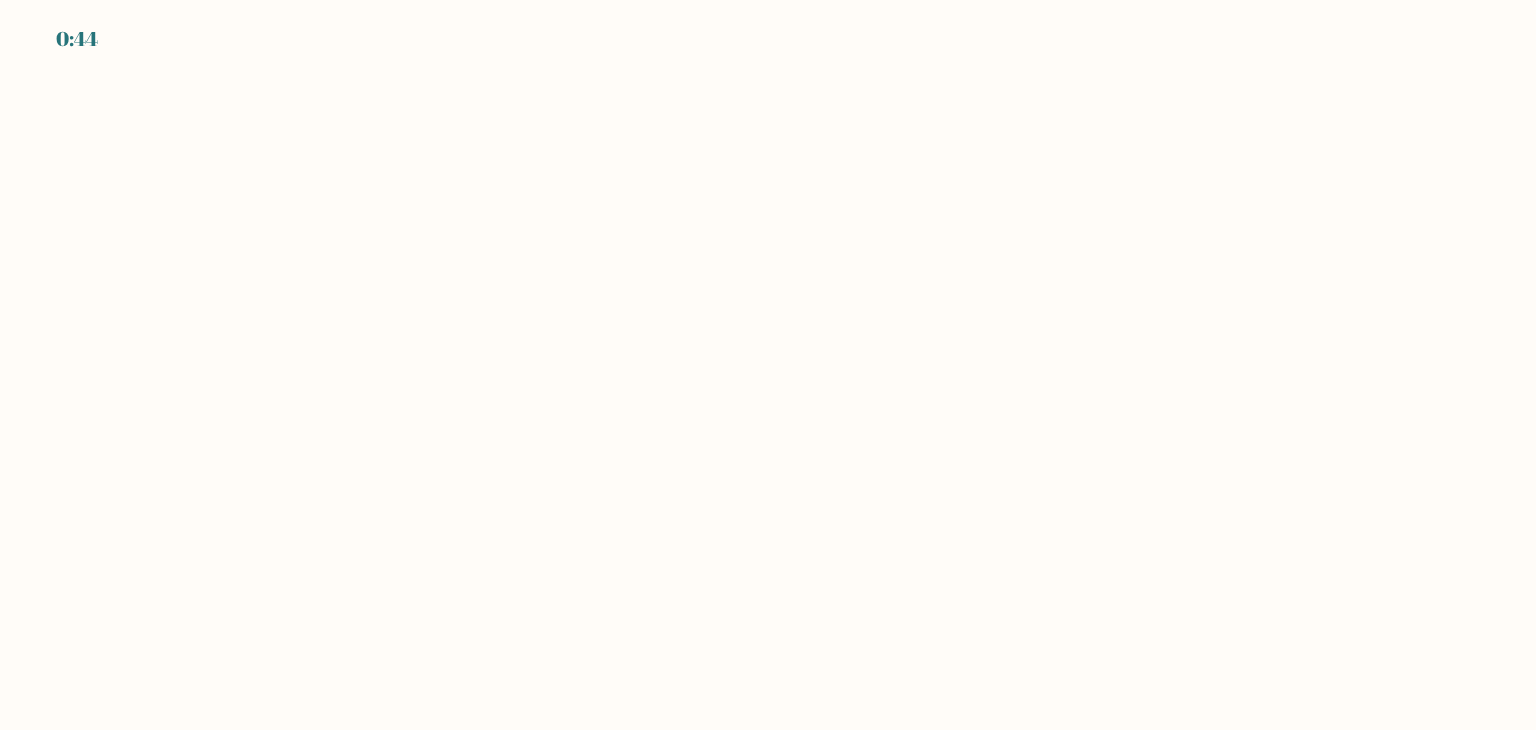 scroll, scrollTop: 0, scrollLeft: 0, axis: both 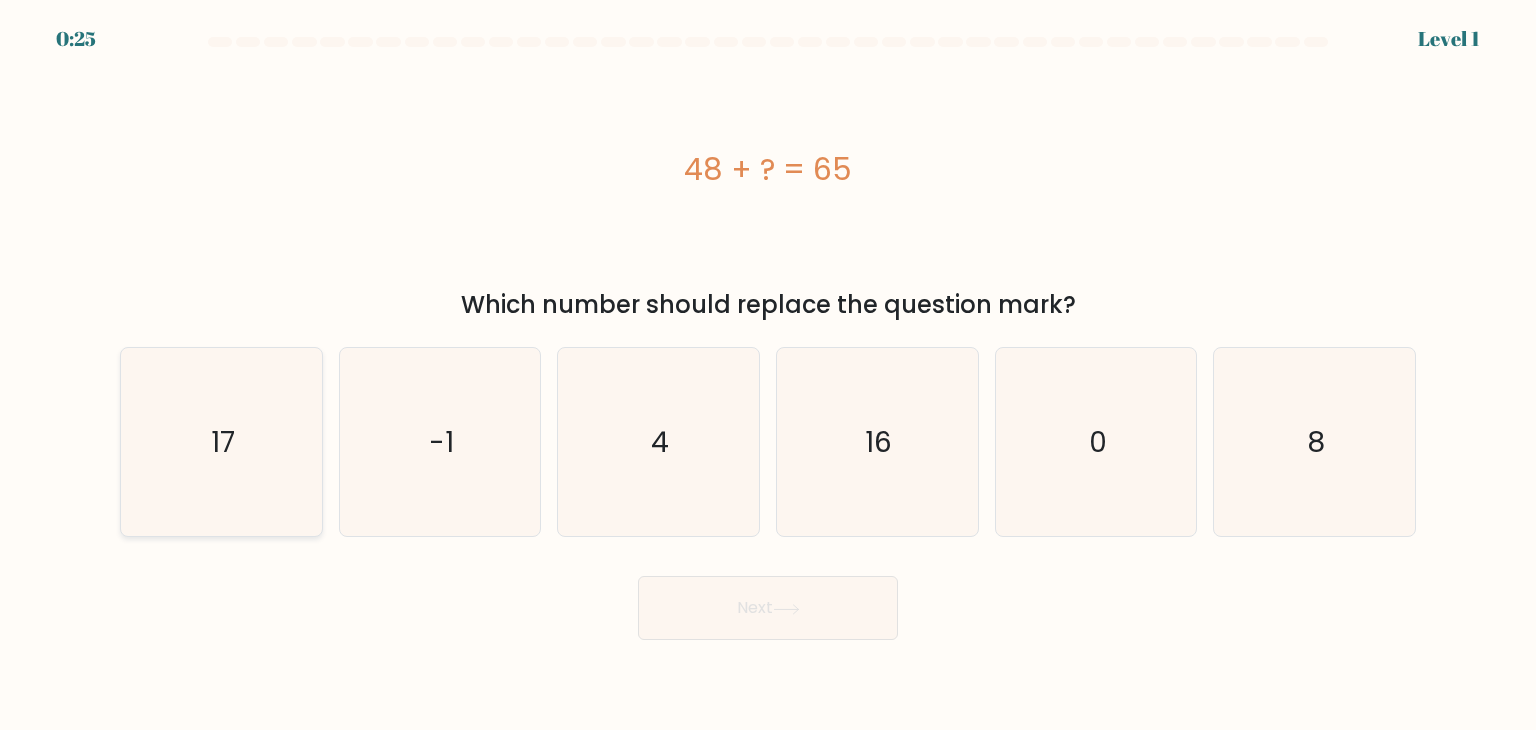 click on "17" 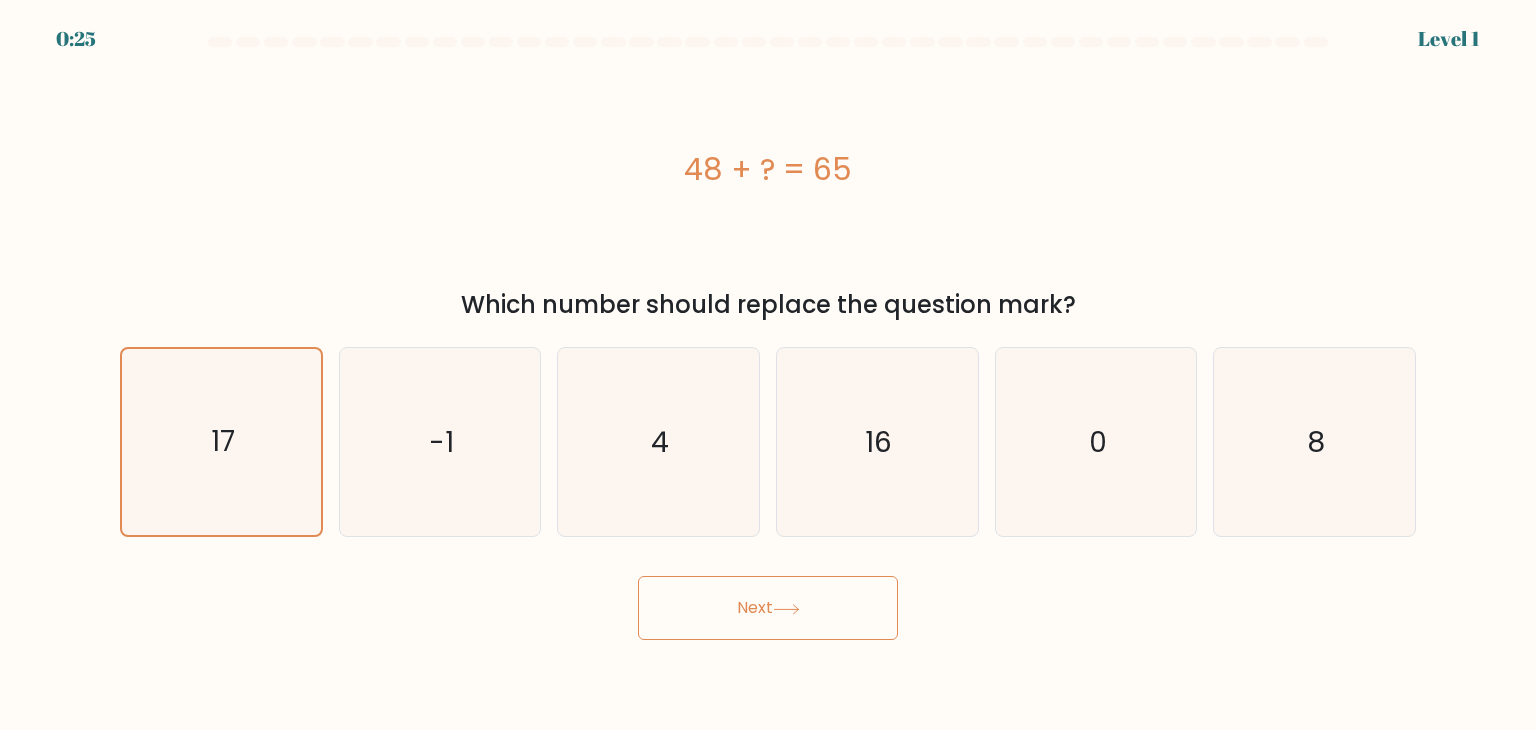 click on "Next" at bounding box center (768, 608) 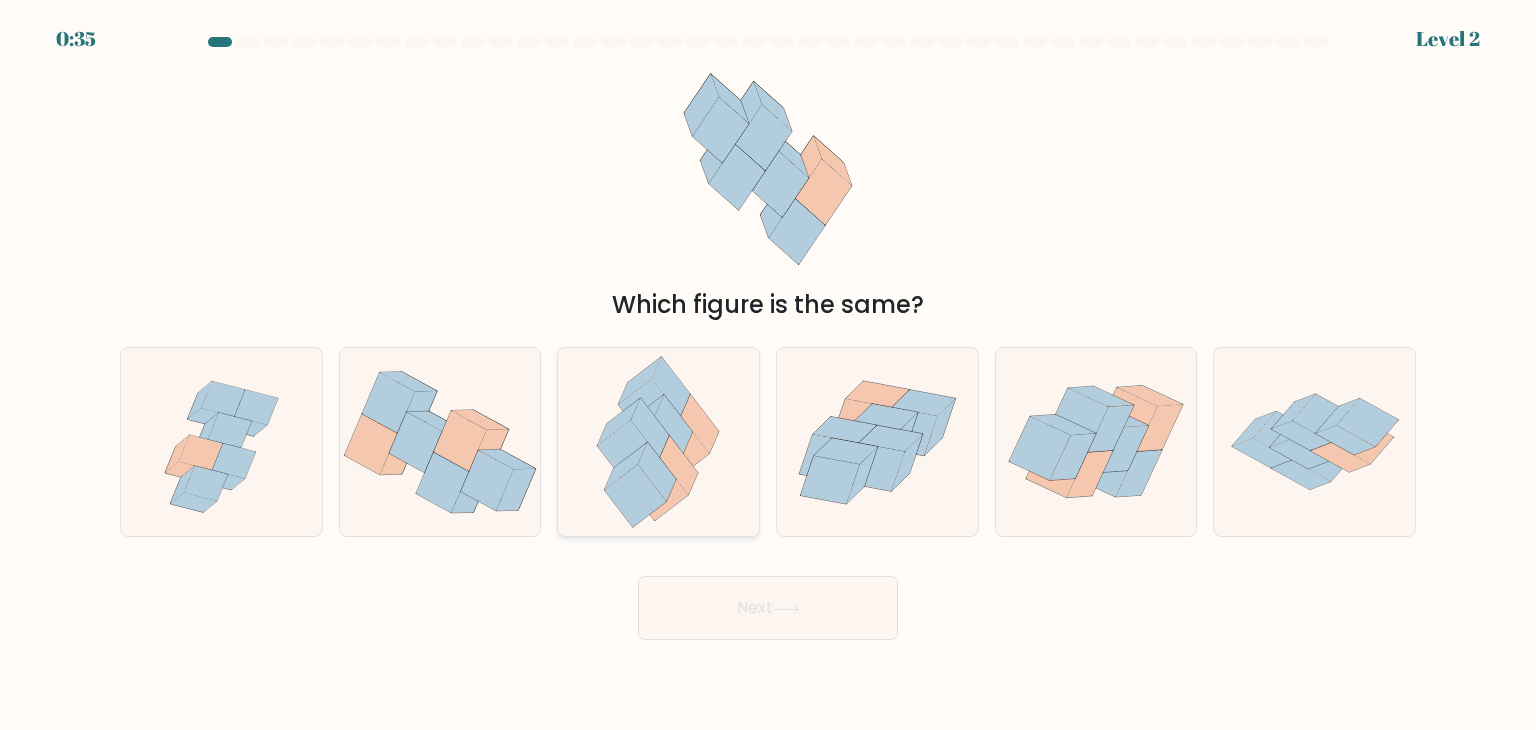 click 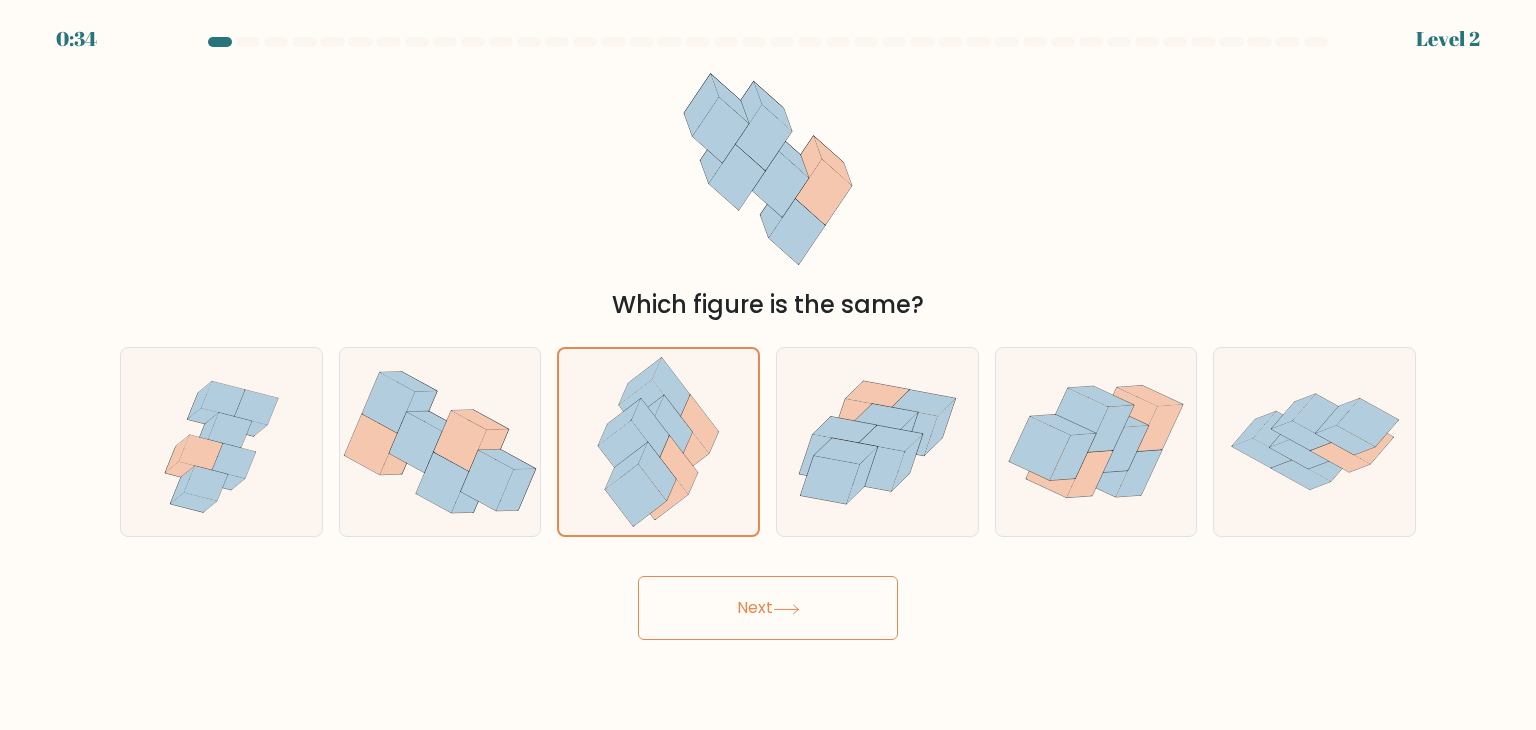 click on "Next" at bounding box center [768, 608] 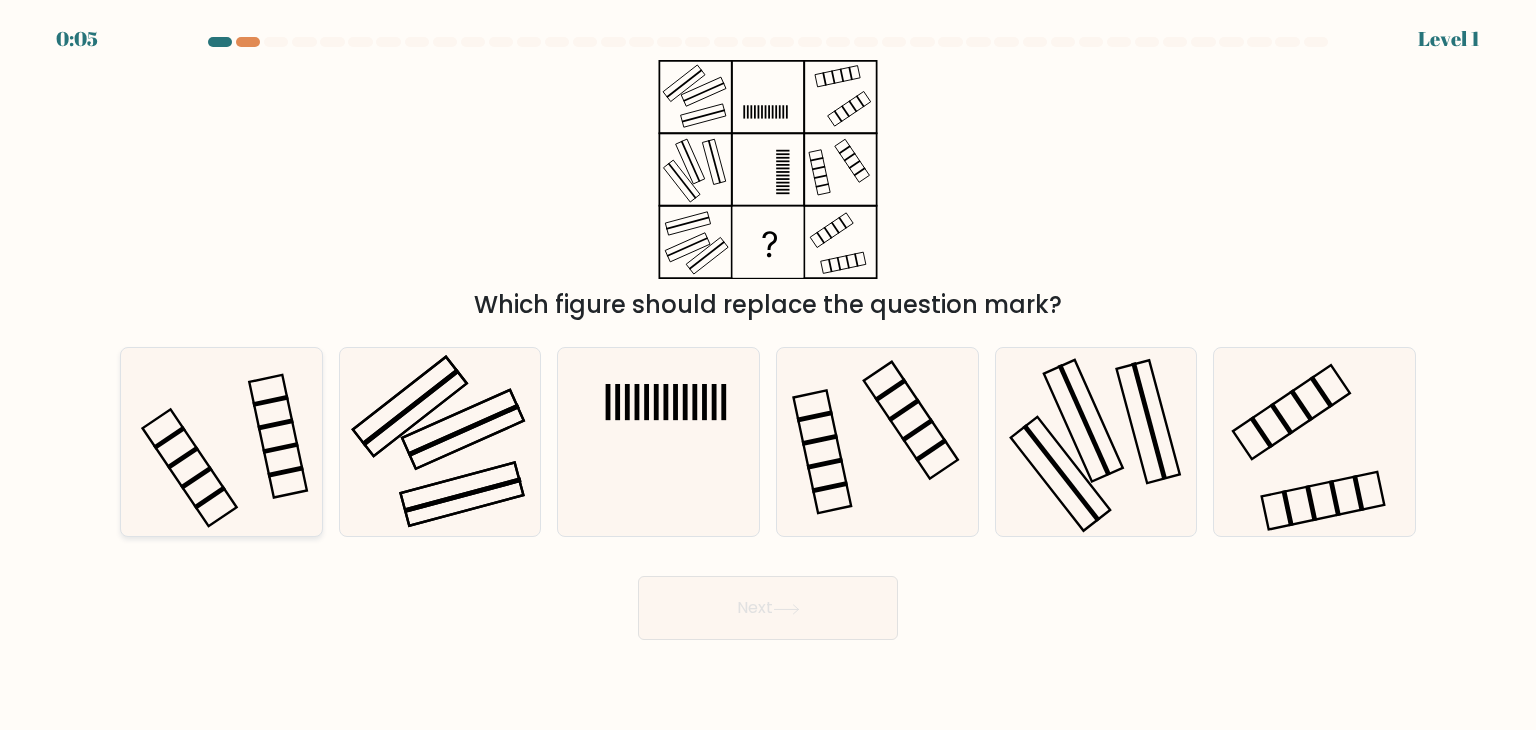click 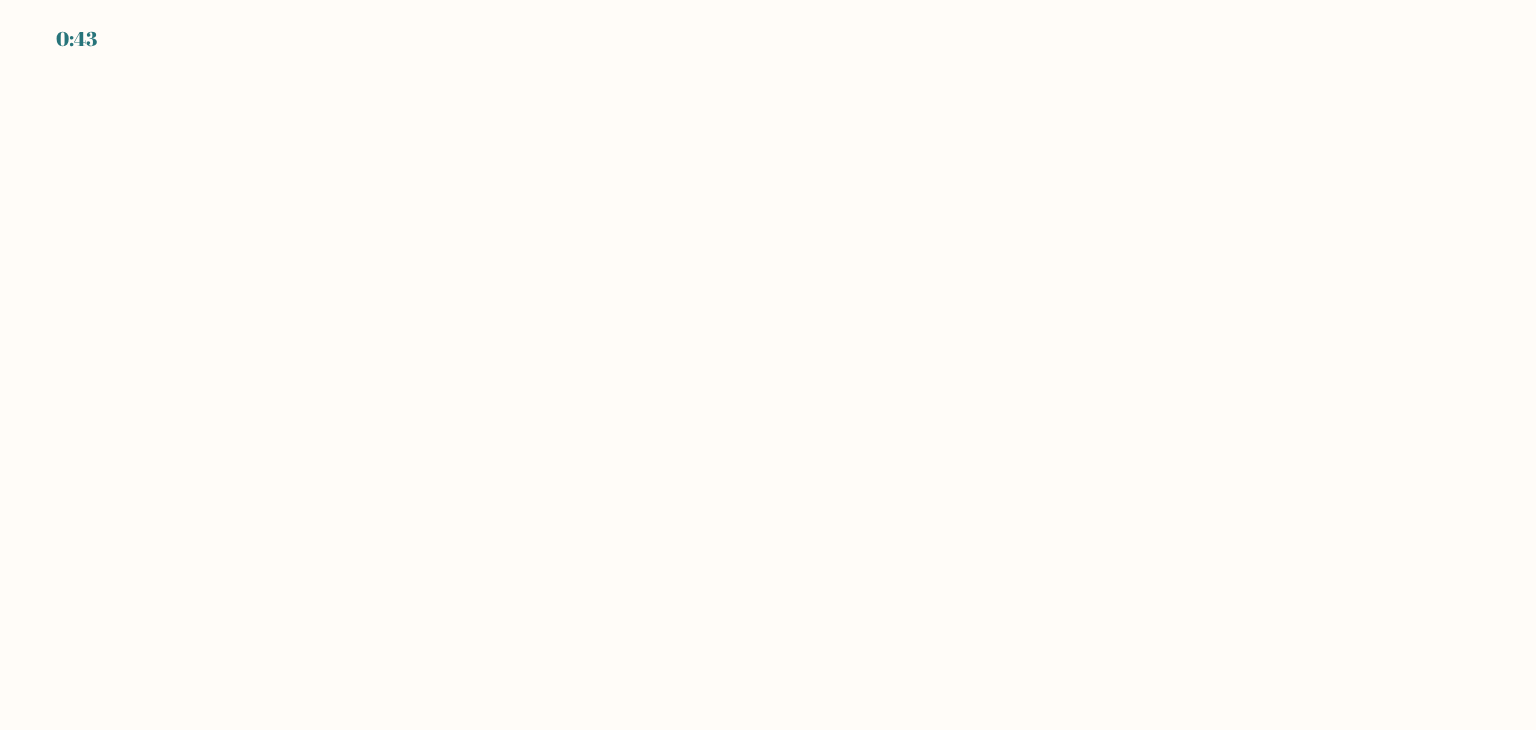 scroll, scrollTop: 0, scrollLeft: 0, axis: both 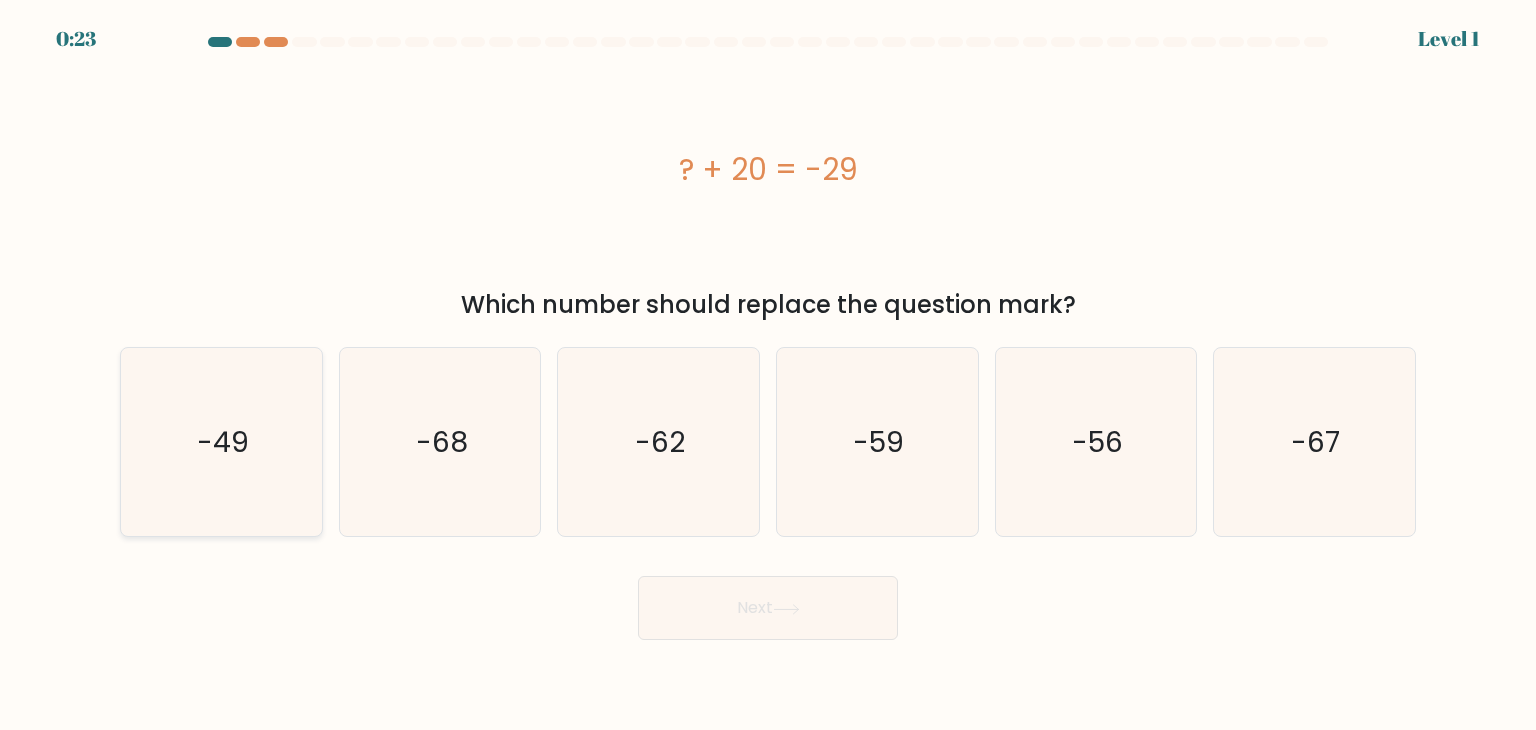 click on "-49" 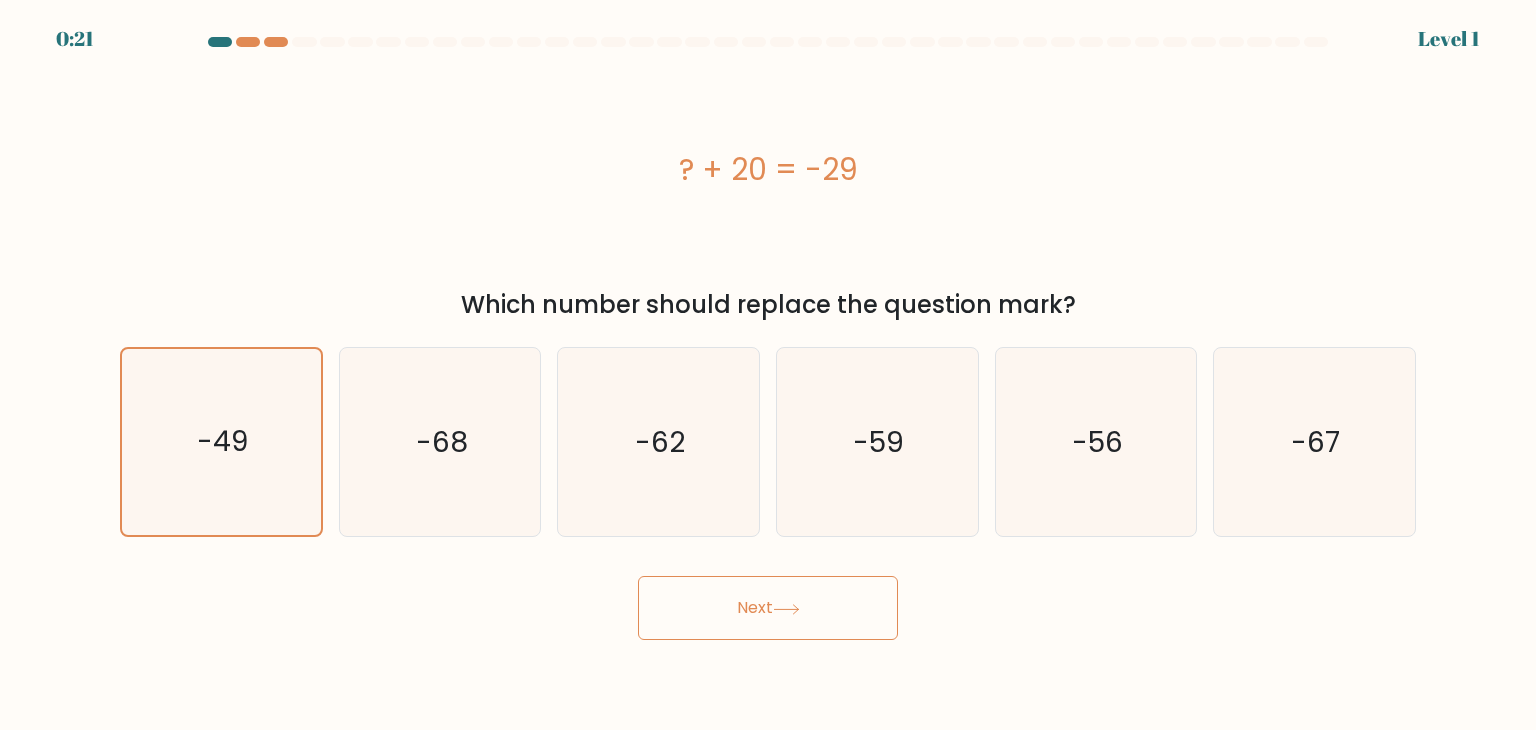 click on "Next" at bounding box center (768, 608) 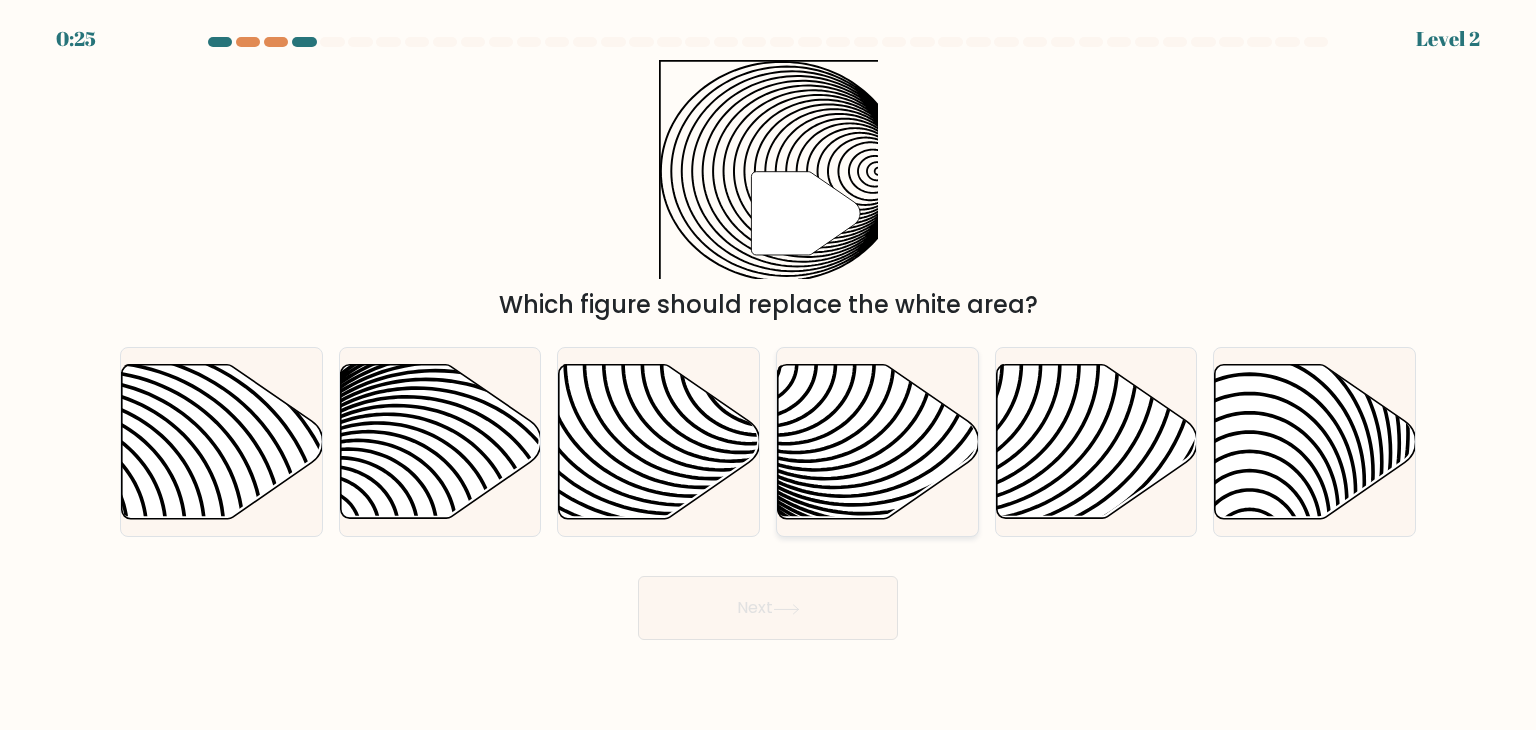 click 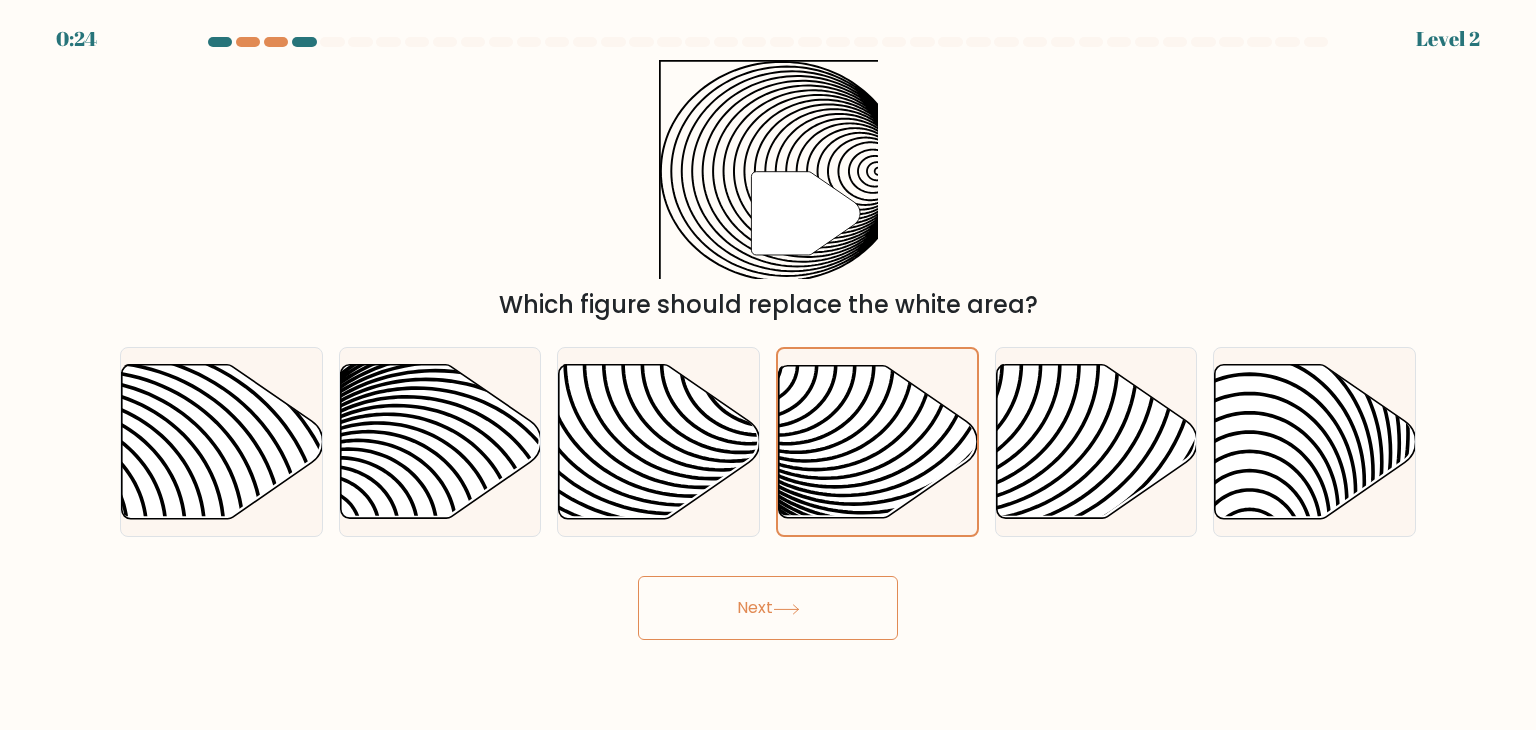 click on "Next" at bounding box center (768, 608) 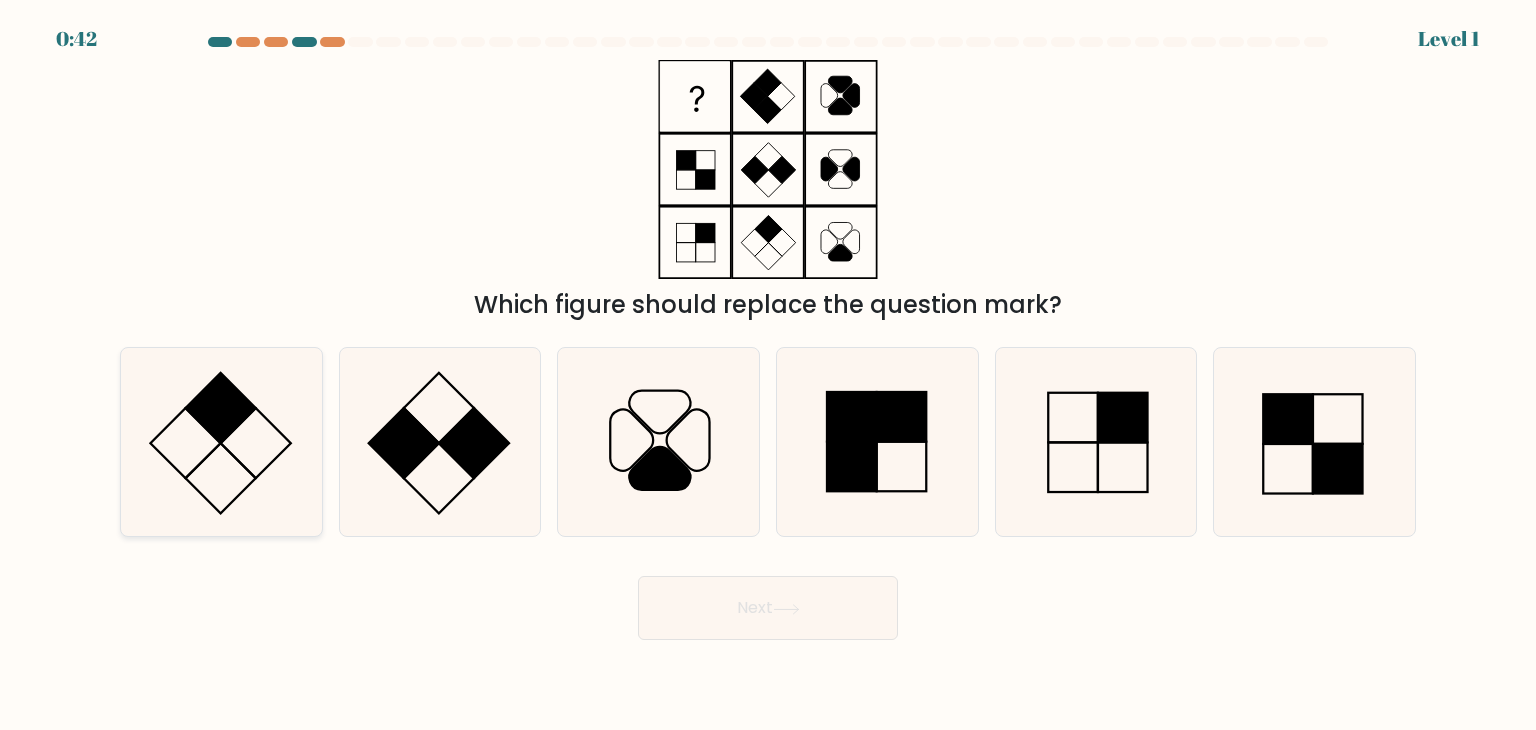 click 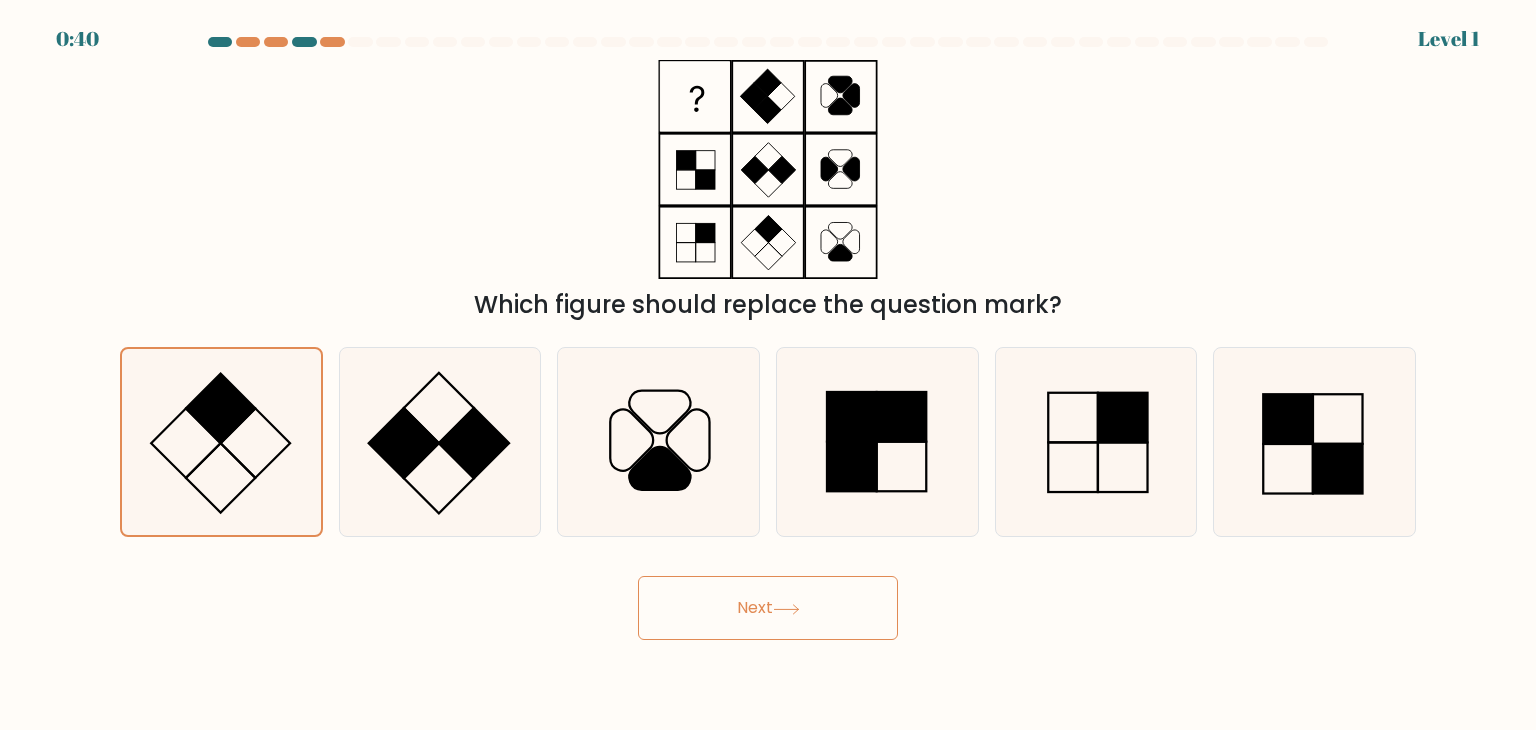 click on "Next" at bounding box center (768, 608) 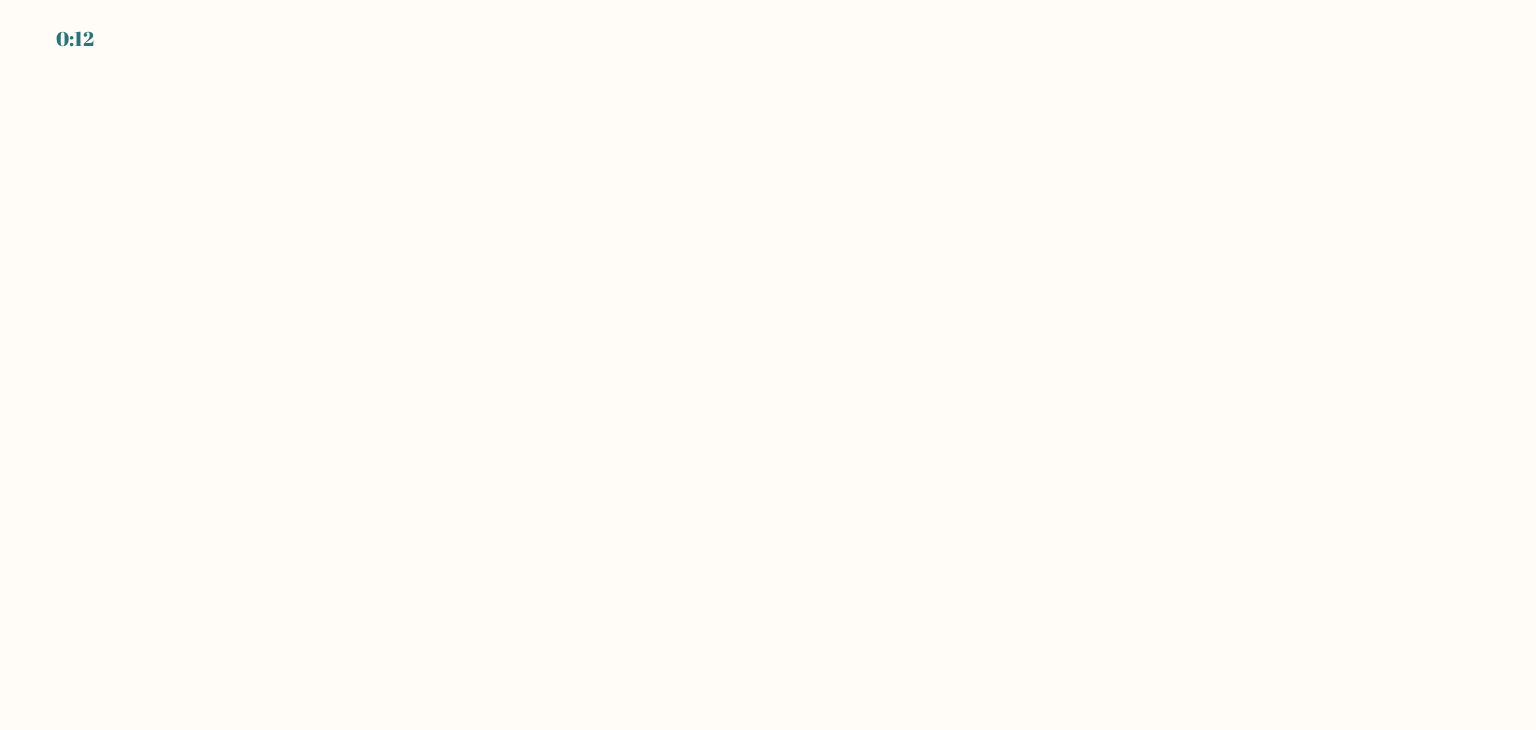 scroll, scrollTop: 0, scrollLeft: 0, axis: both 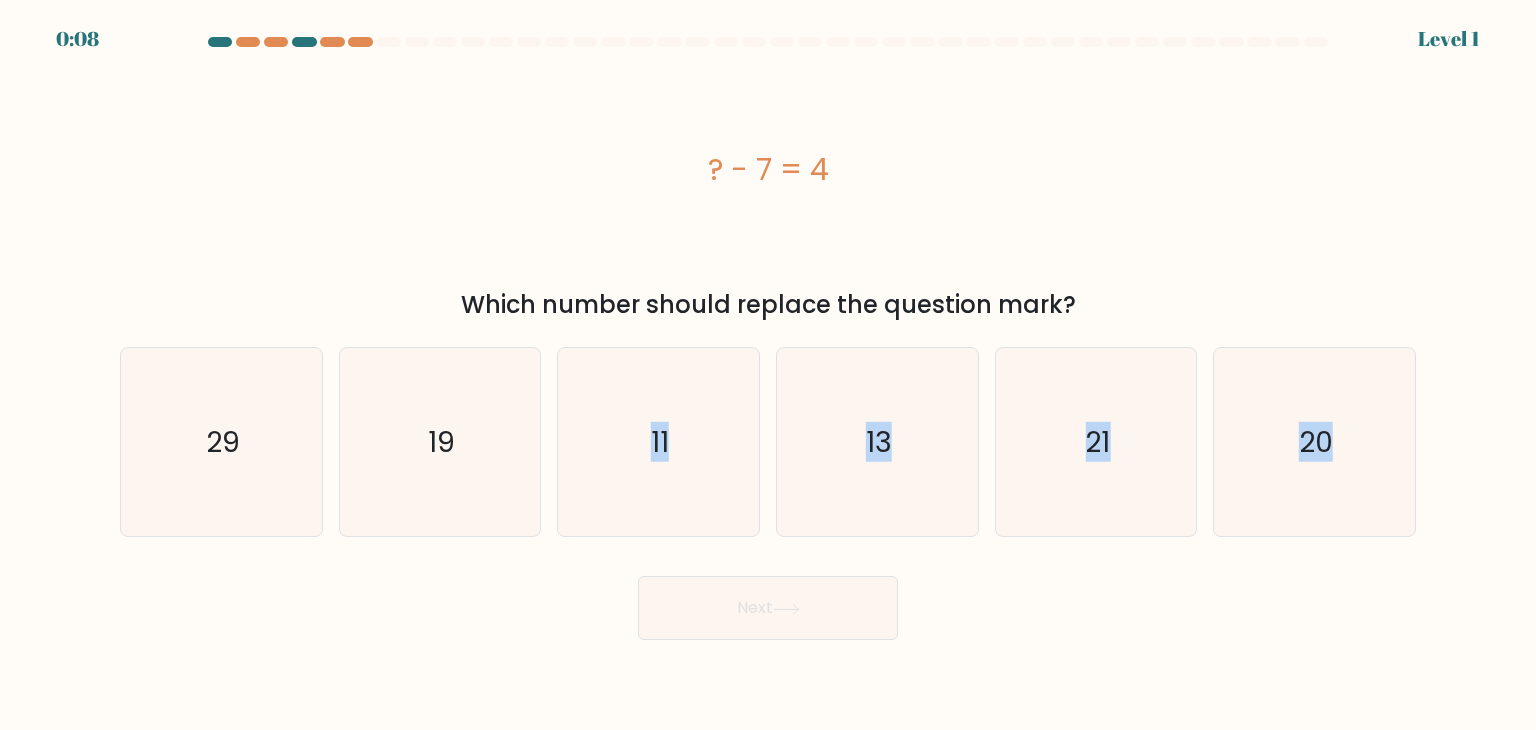 drag, startPoint x: 641, startPoint y: 463, endPoint x: 791, endPoint y: 609, distance: 209.32272 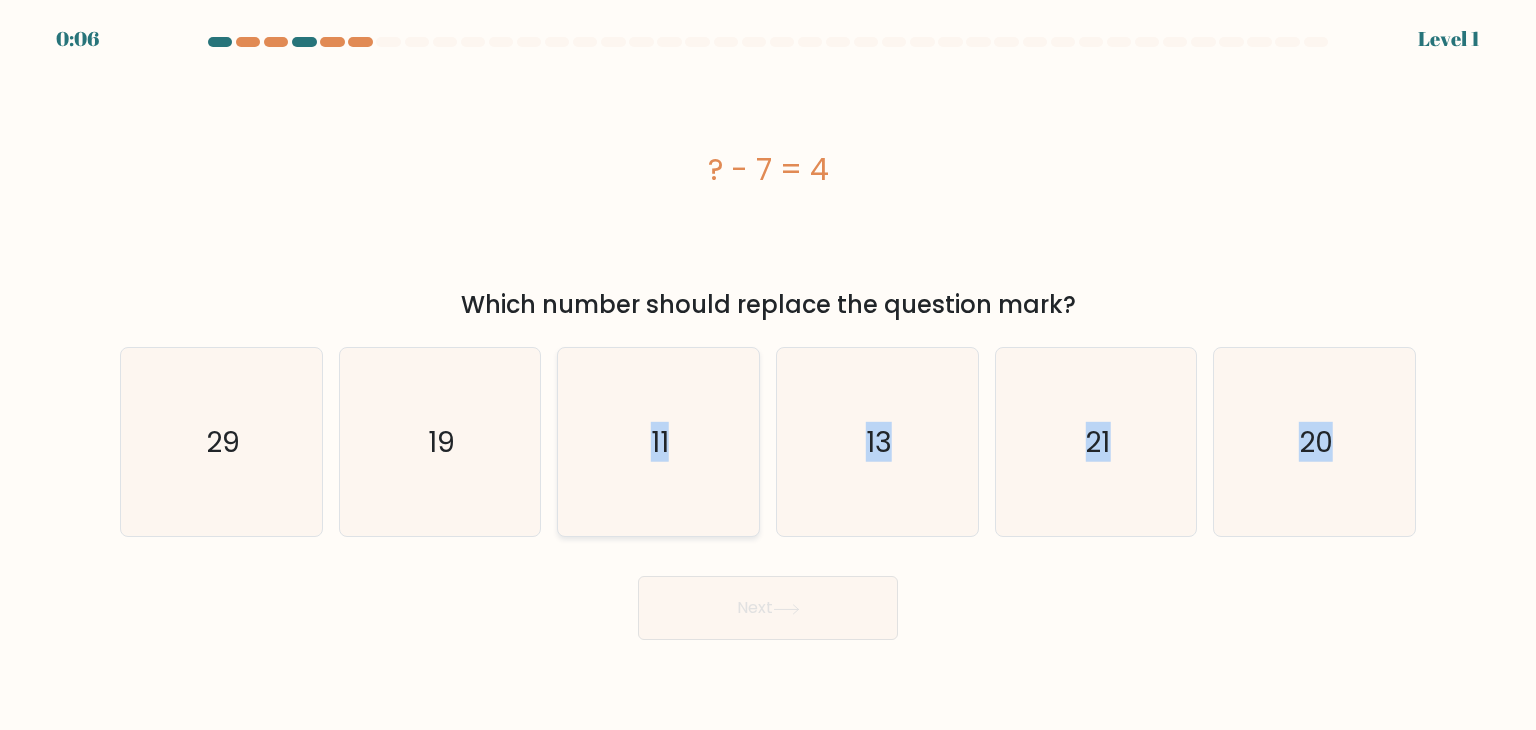 click on "11" 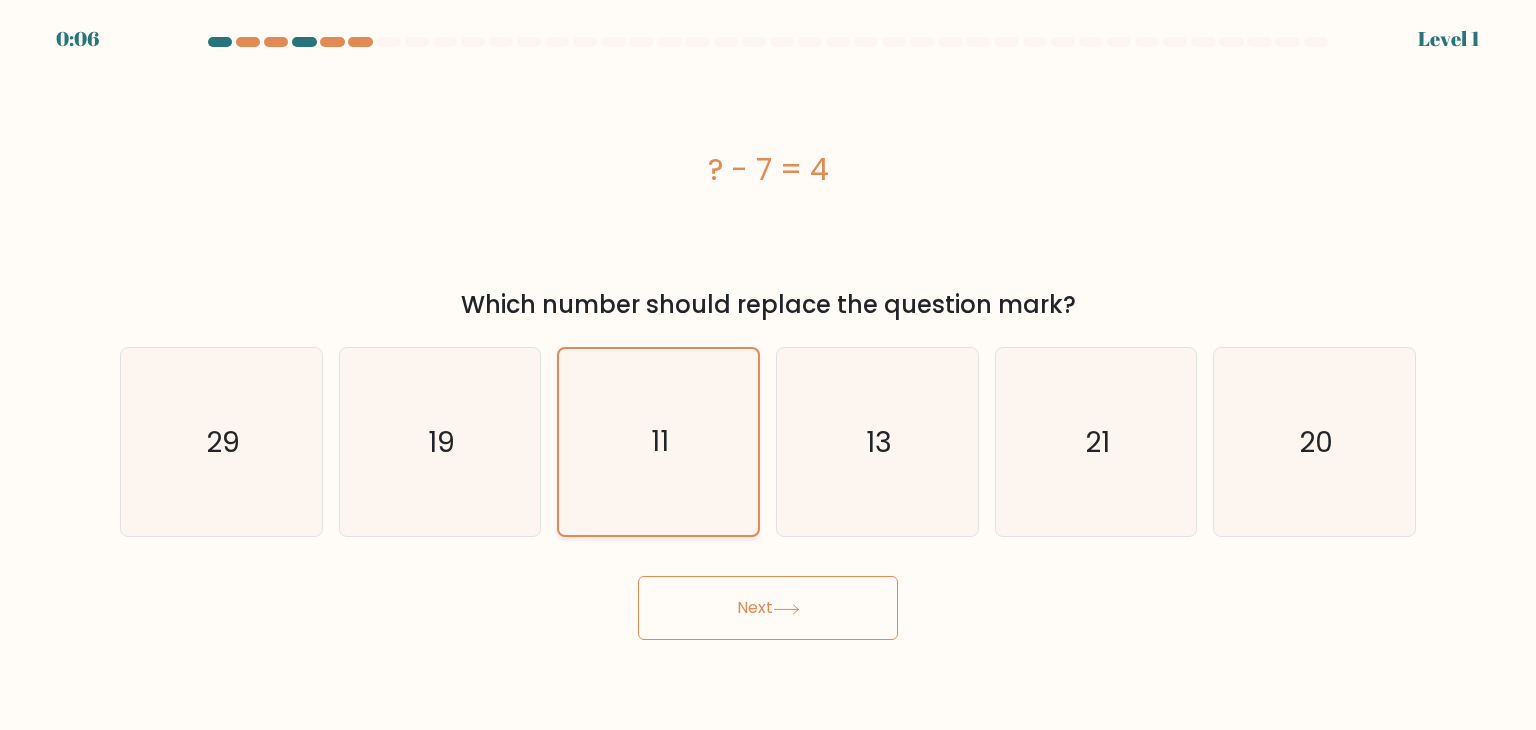 click on "11" 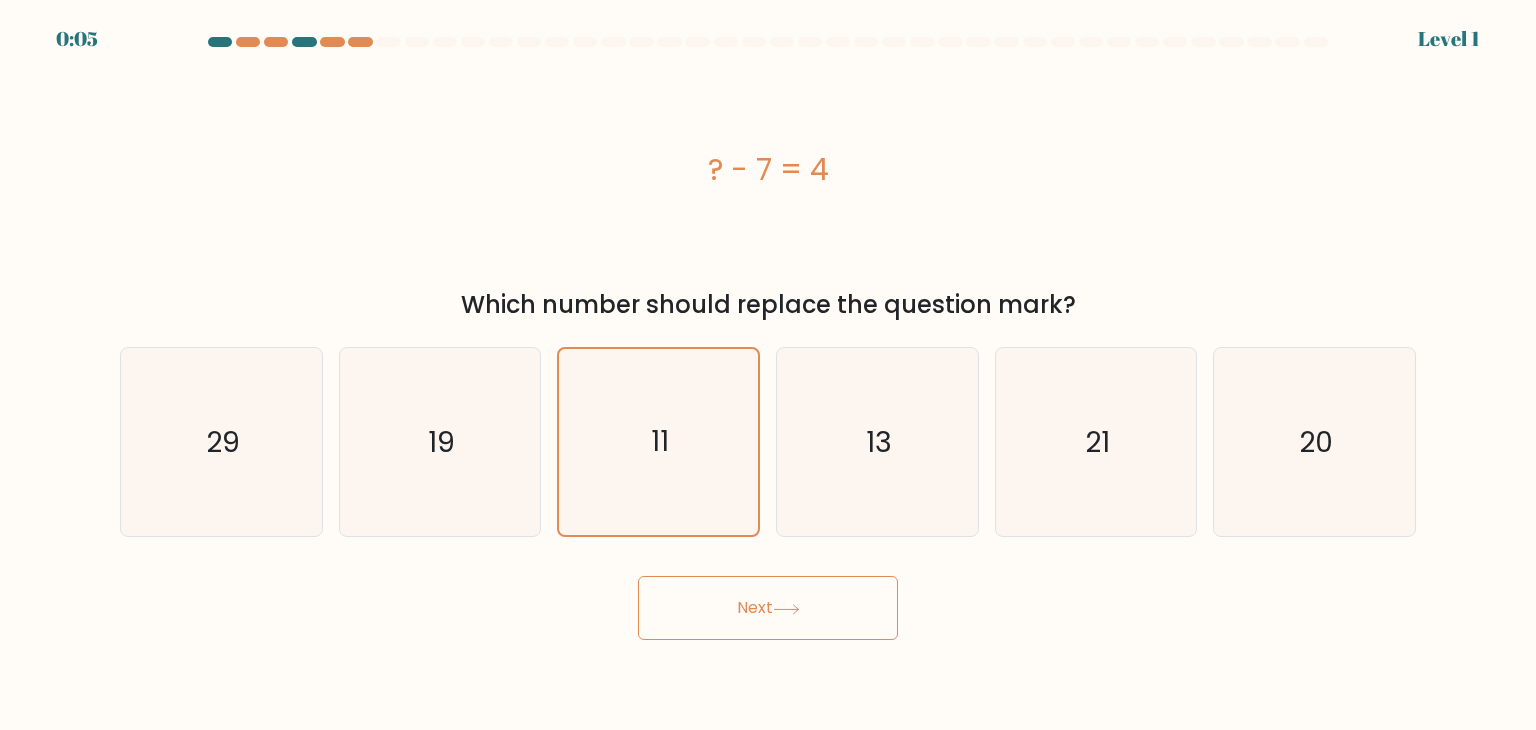 click on "Next" at bounding box center (768, 608) 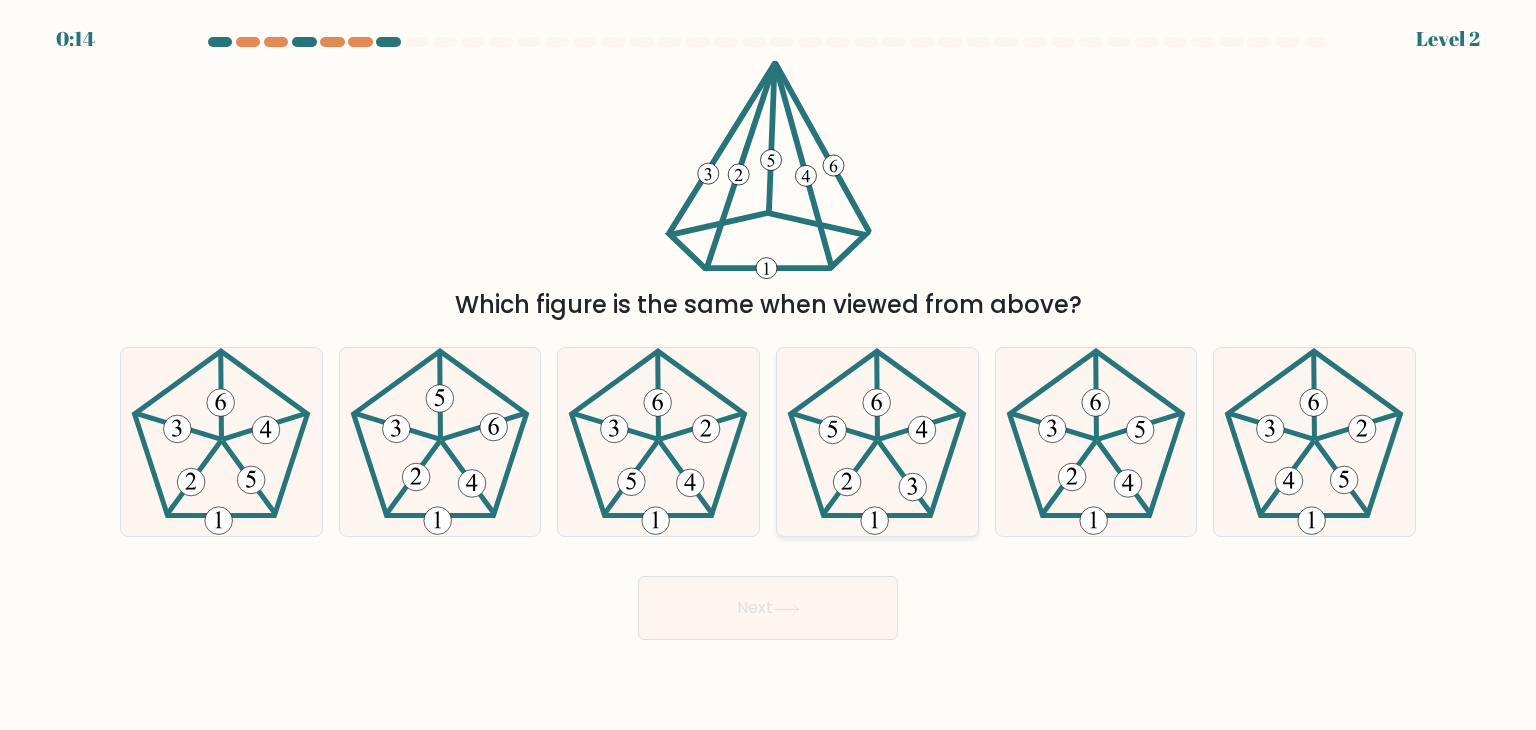 click 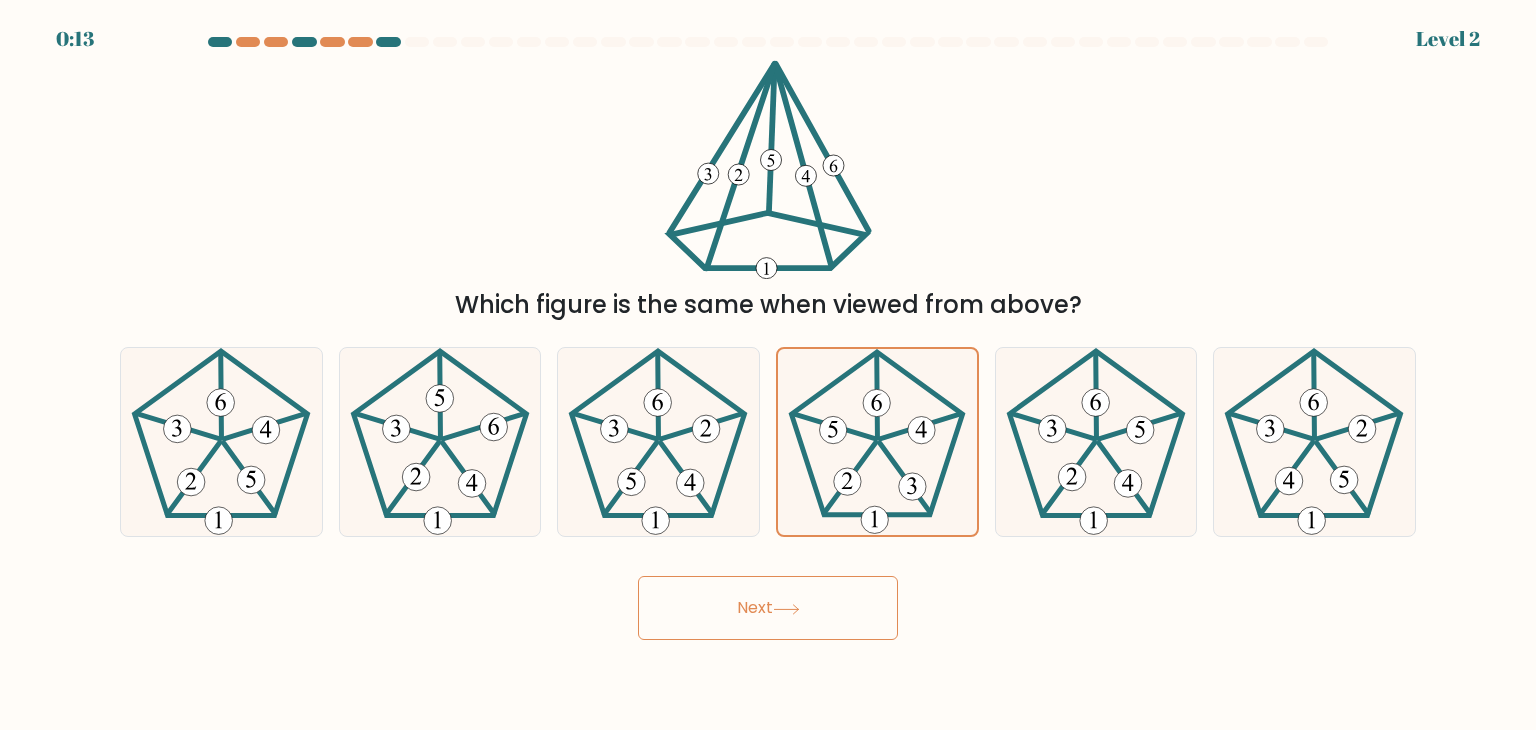 click 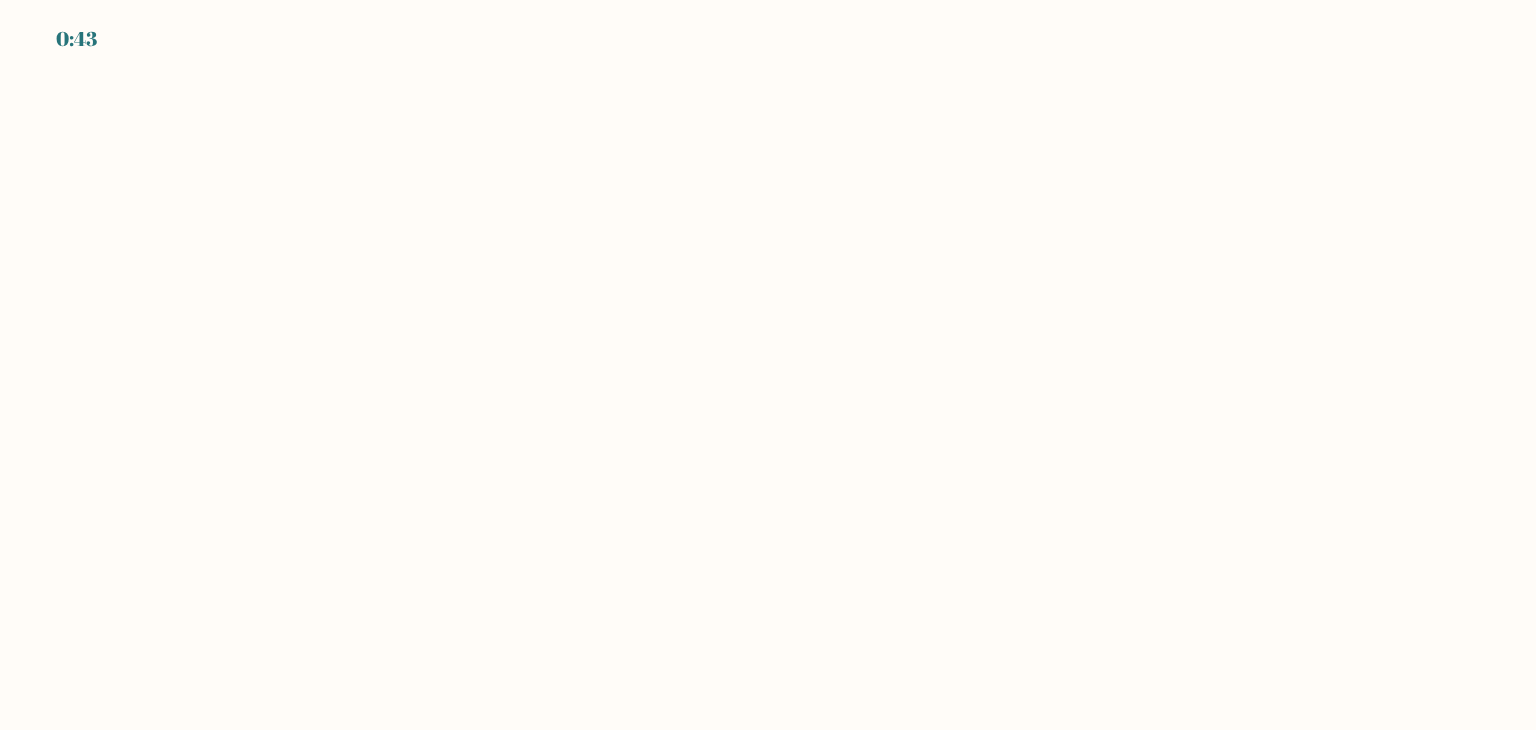 scroll, scrollTop: 0, scrollLeft: 0, axis: both 